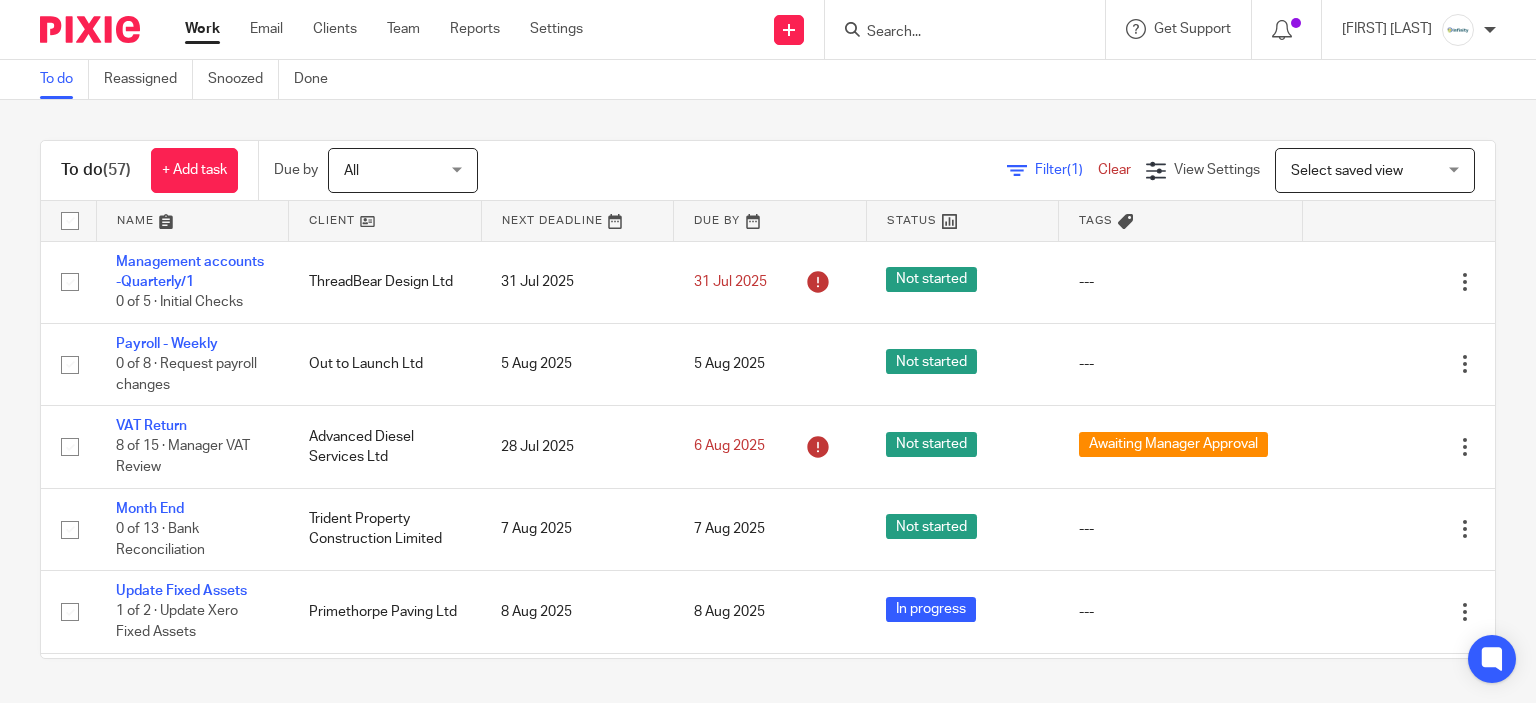 scroll, scrollTop: 0, scrollLeft: 0, axis: both 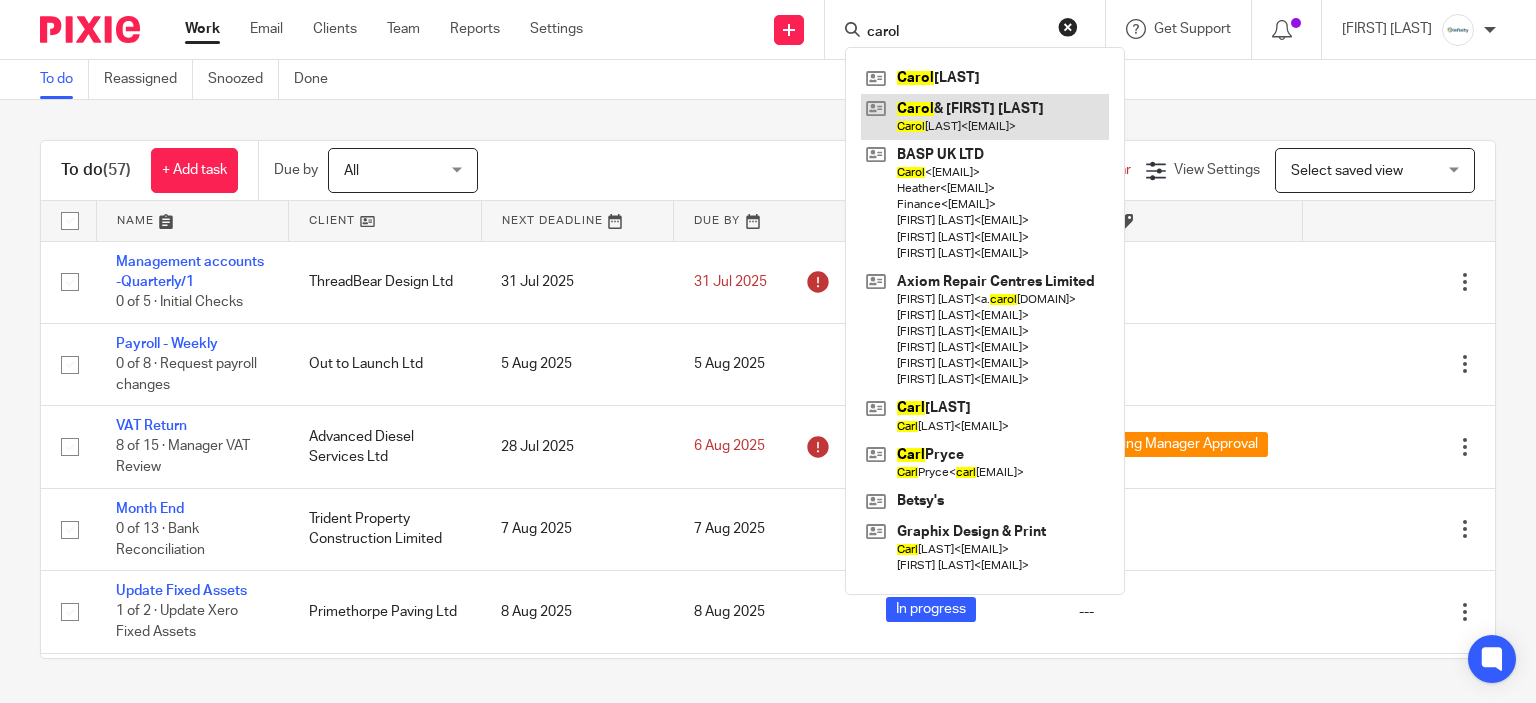 type on "carol" 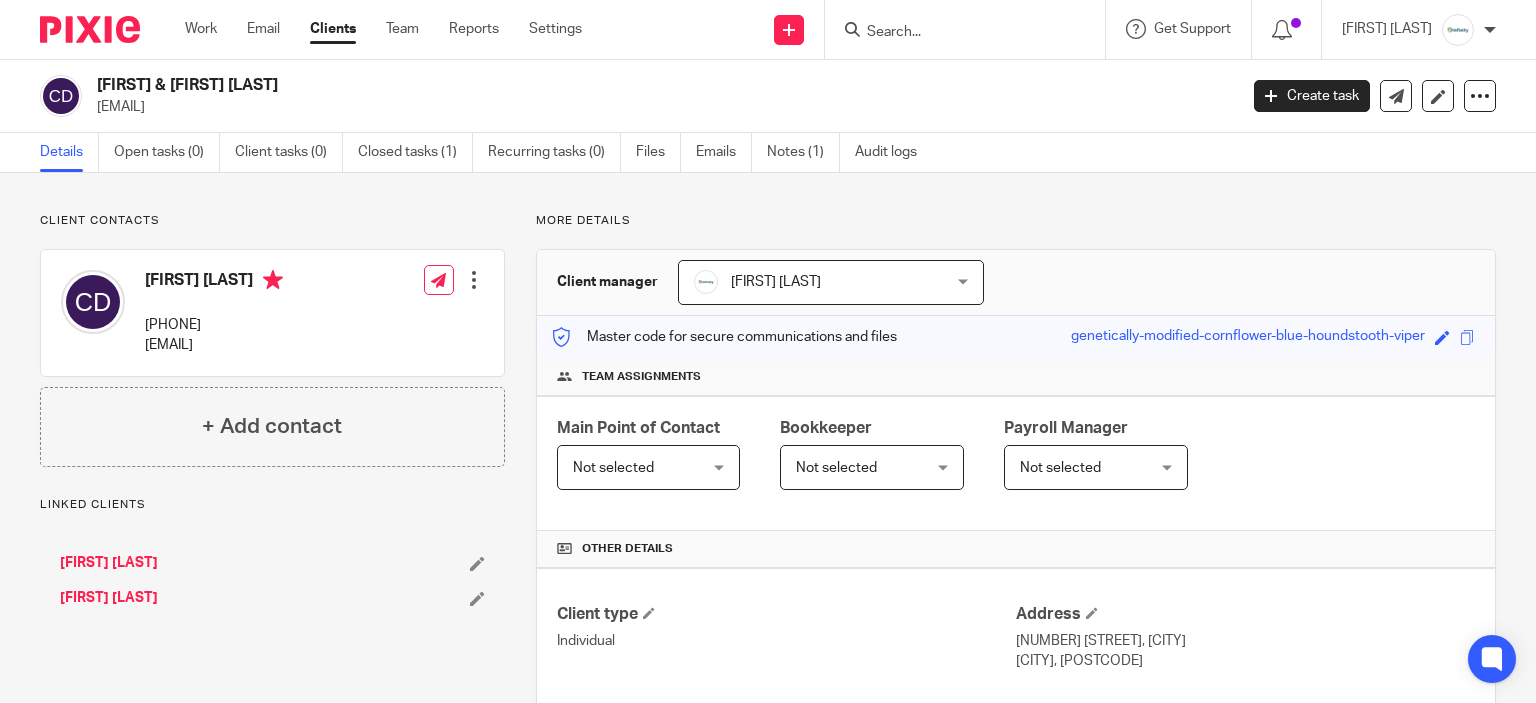 scroll, scrollTop: 0, scrollLeft: 0, axis: both 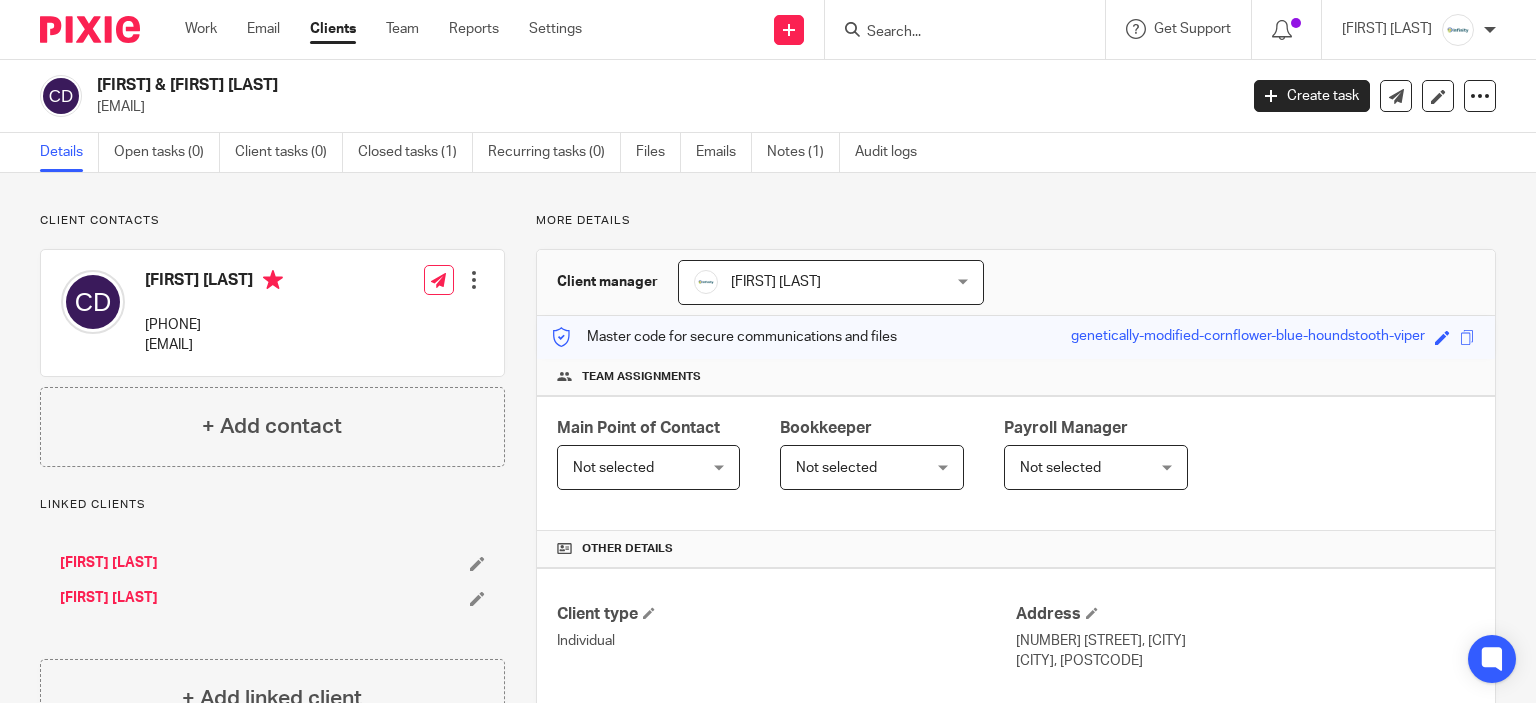 drag, startPoint x: 220, startPoint y: 100, endPoint x: 211, endPoint y: 95, distance: 10.29563 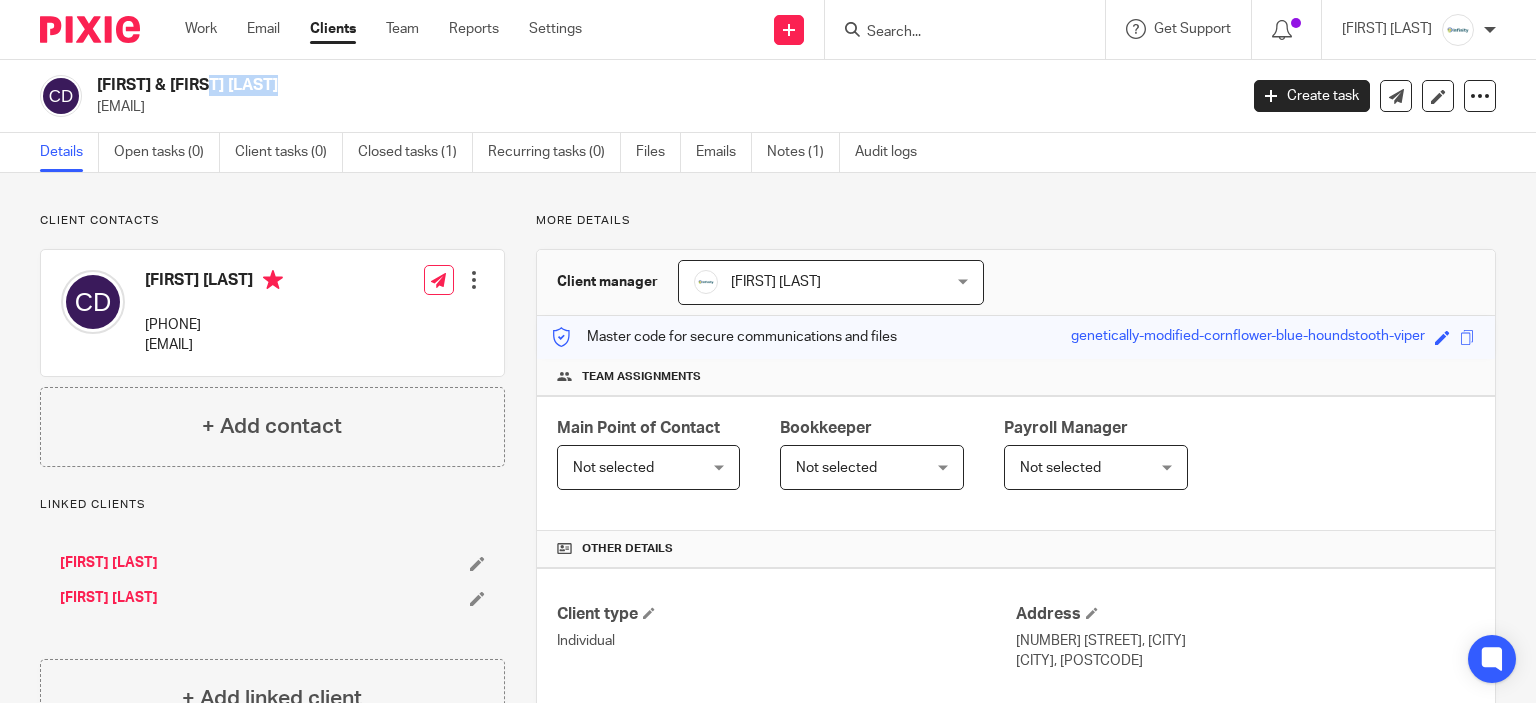 click on "[FIRST] & [FIRST] [LAST]" at bounding box center [548, 85] 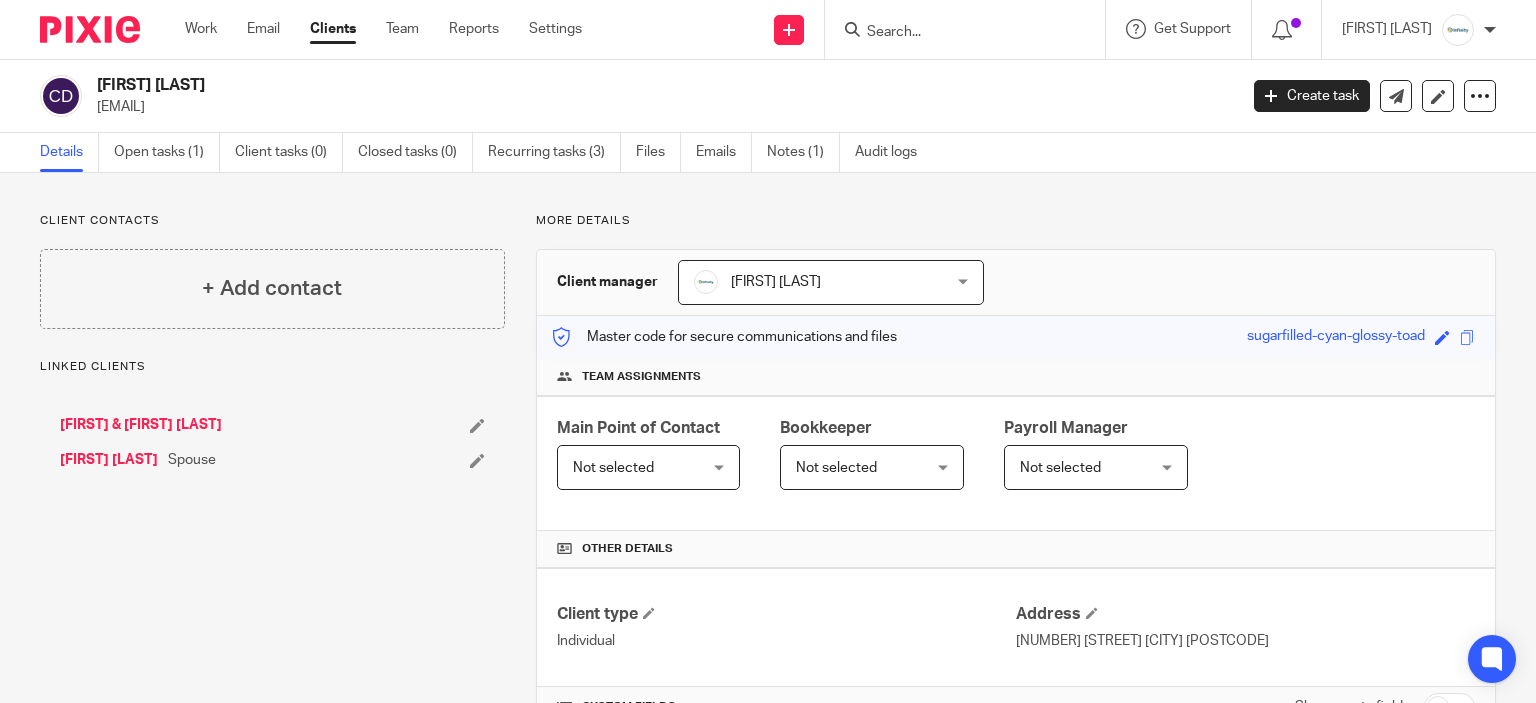scroll, scrollTop: 0, scrollLeft: 0, axis: both 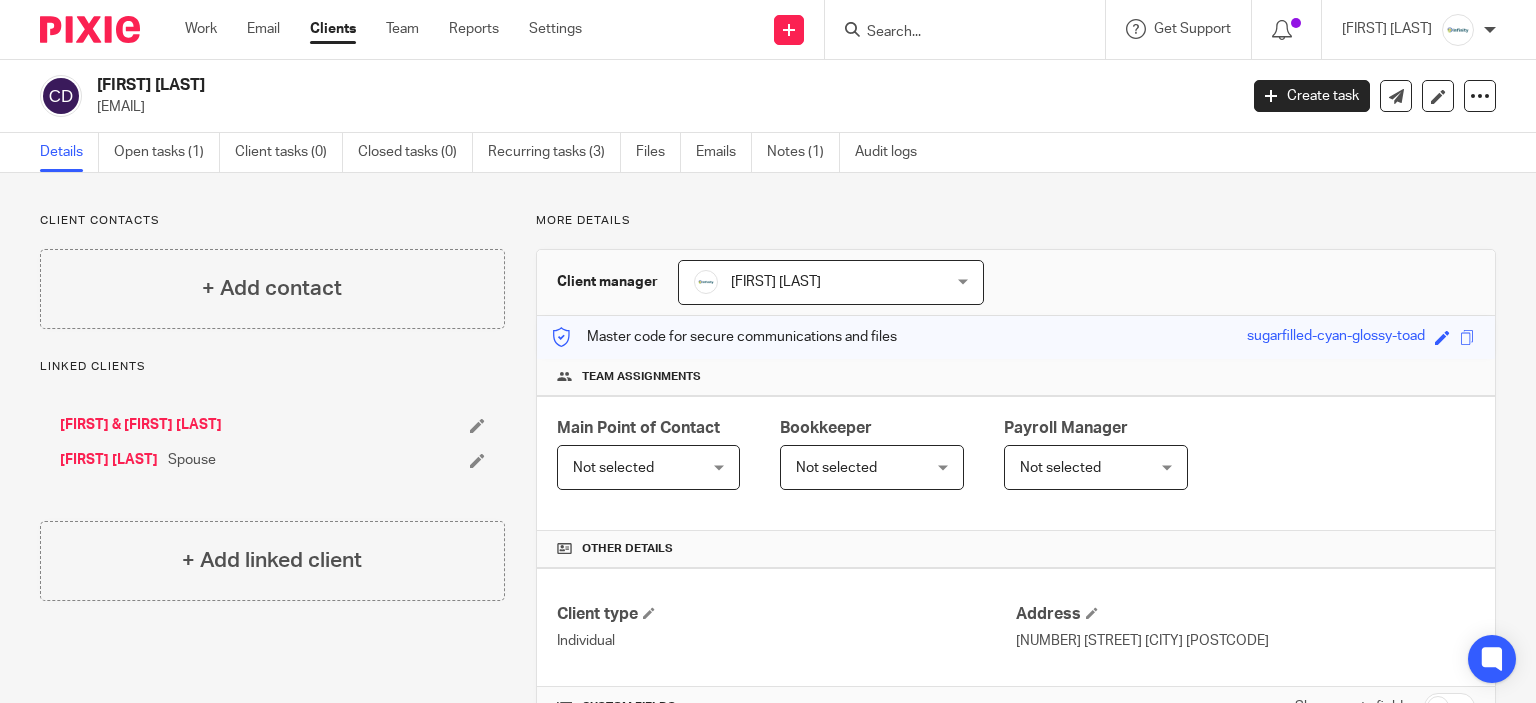 click on "[FIRST] [LAST]" at bounding box center [548, 85] 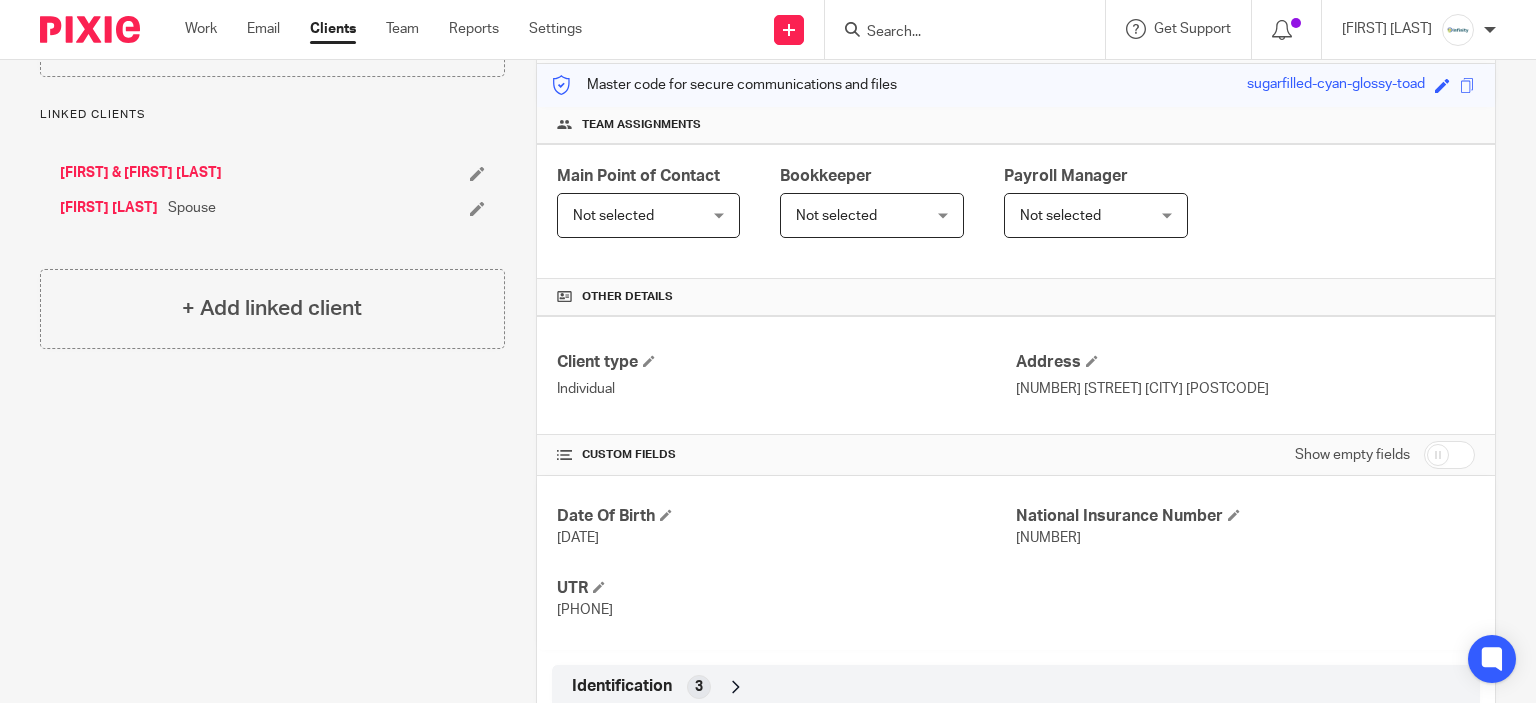 scroll, scrollTop: 370, scrollLeft: 0, axis: vertical 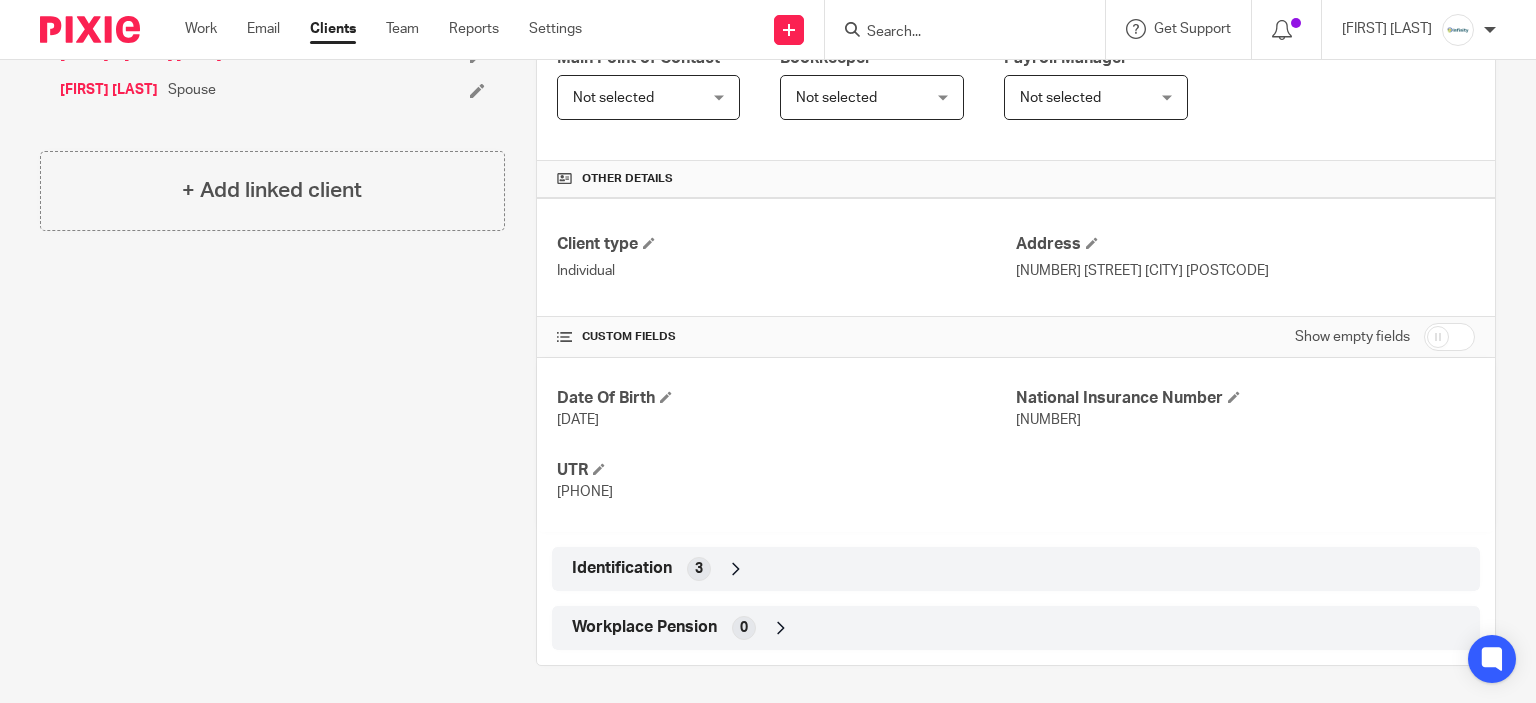 drag, startPoint x: 1288, startPoint y: 271, endPoint x: 1360, endPoint y: 274, distance: 72.06247 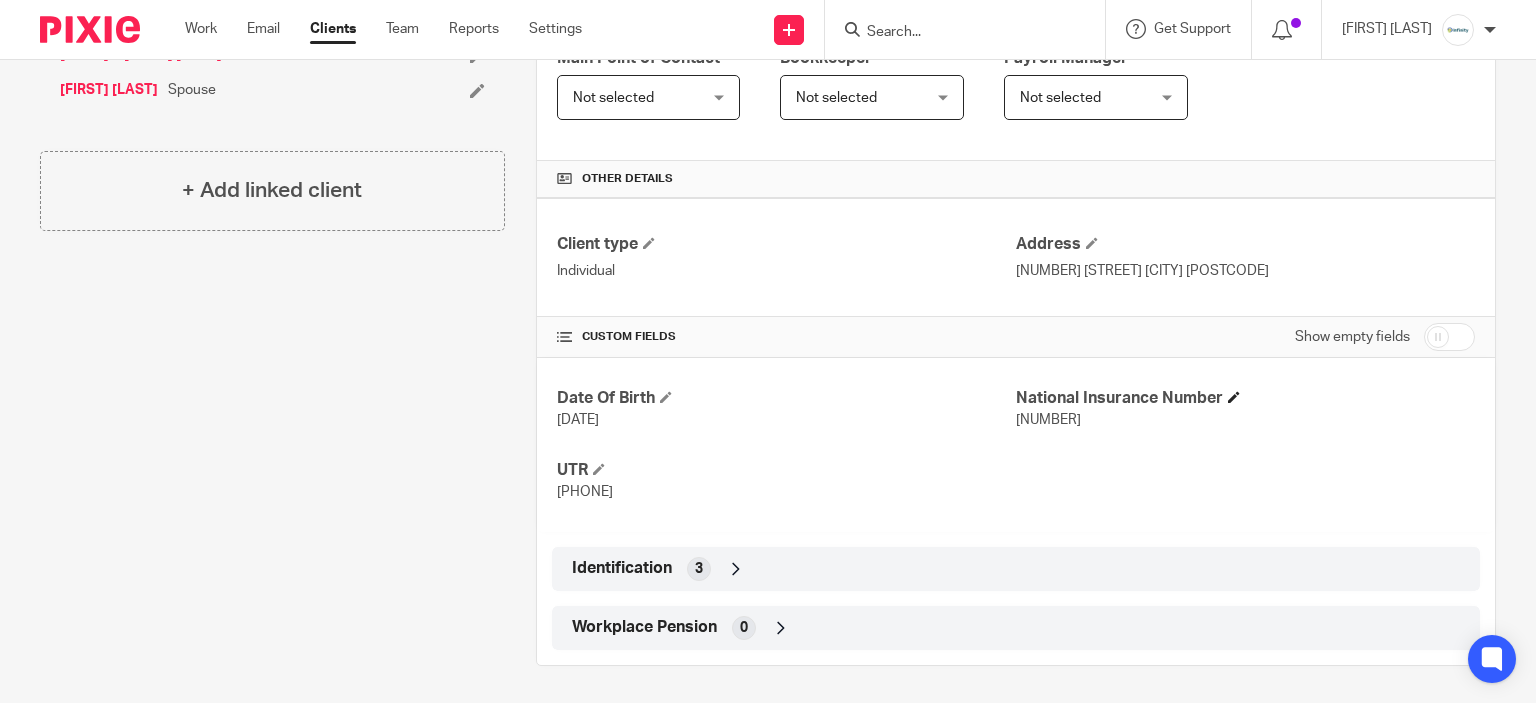 click on "National Insurance Number" at bounding box center (1245, 398) 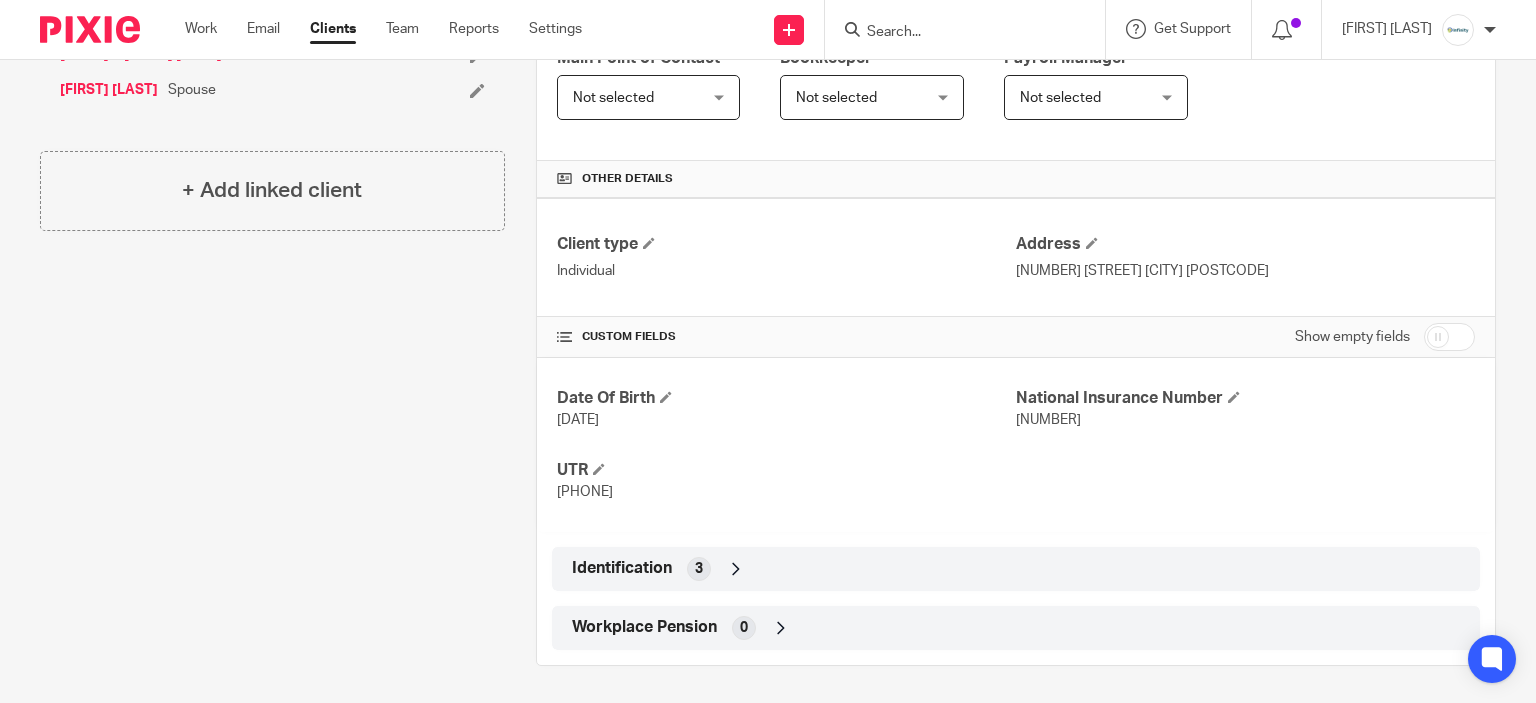 click on "Date Of Birth
30 Aug 1959
National Insurance Number
WE567746A
UTR
9603035682" at bounding box center [1016, 445] 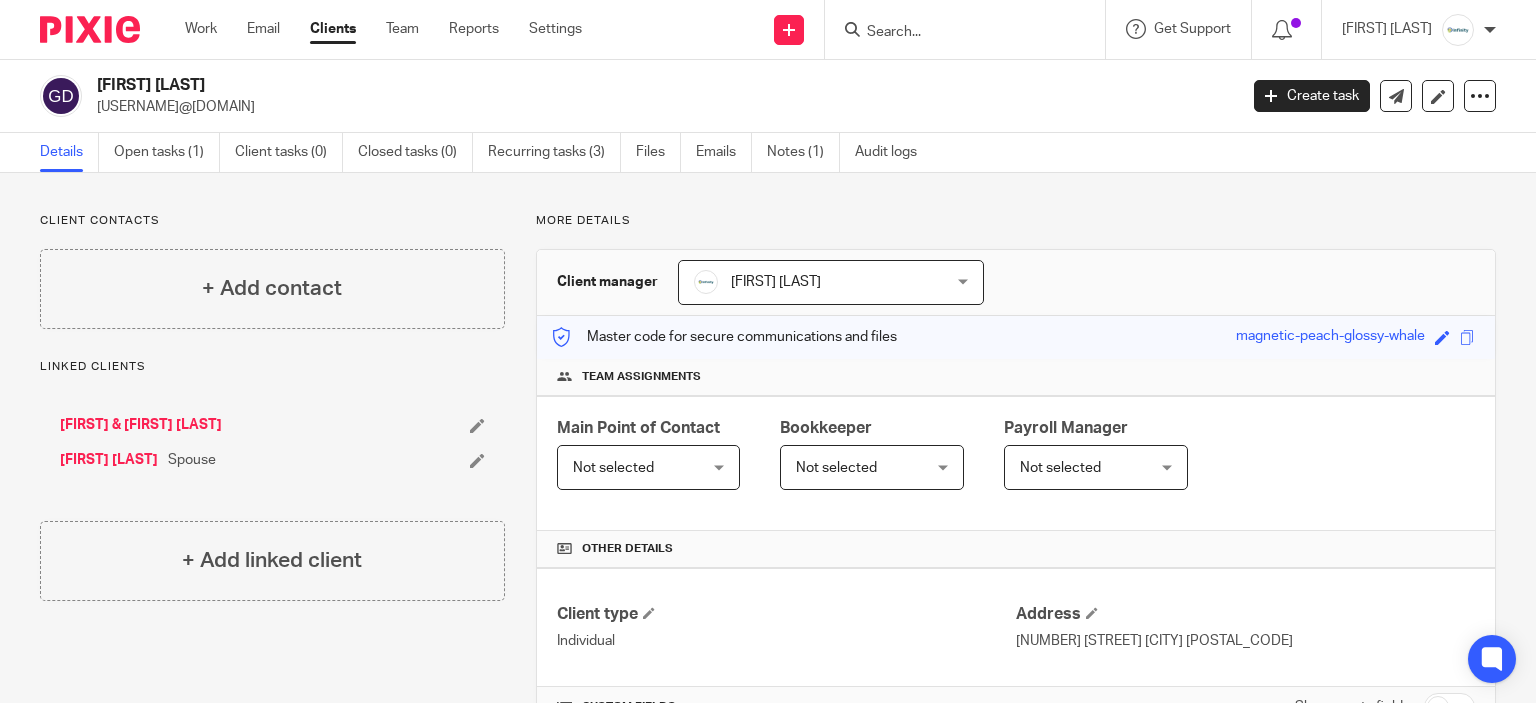 scroll, scrollTop: 0, scrollLeft: 0, axis: both 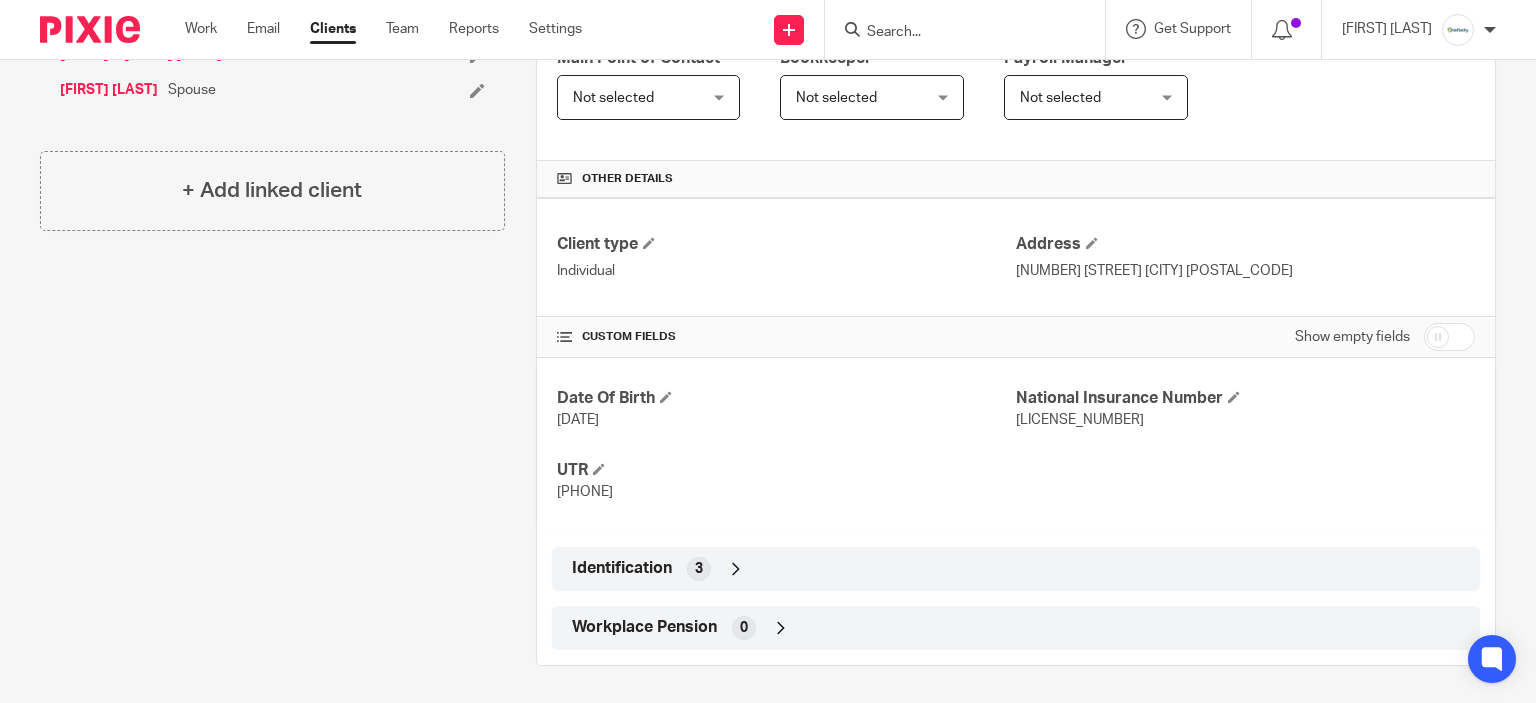 drag, startPoint x: 1288, startPoint y: 270, endPoint x: 1467, endPoint y: 295, distance: 180.73738 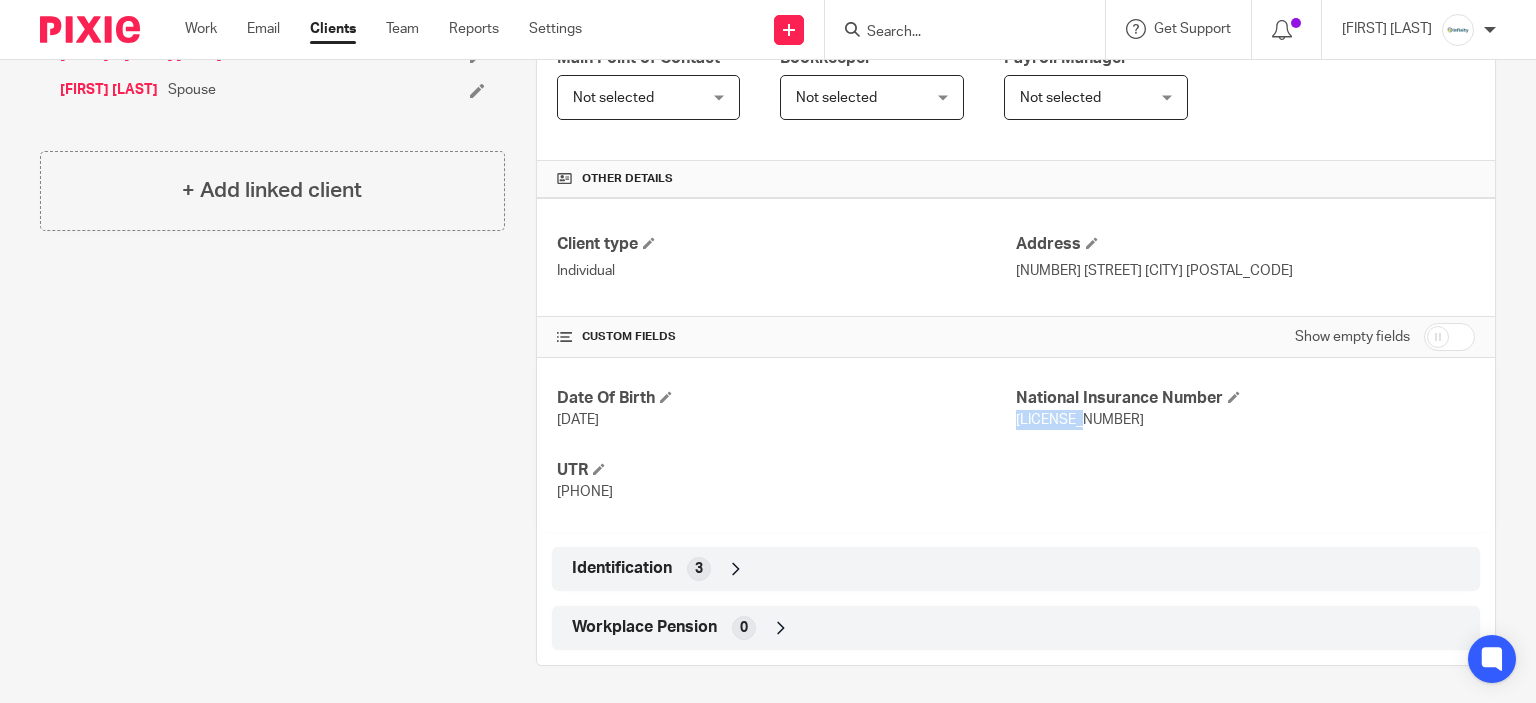 click on "YY396261A" at bounding box center (1080, 420) 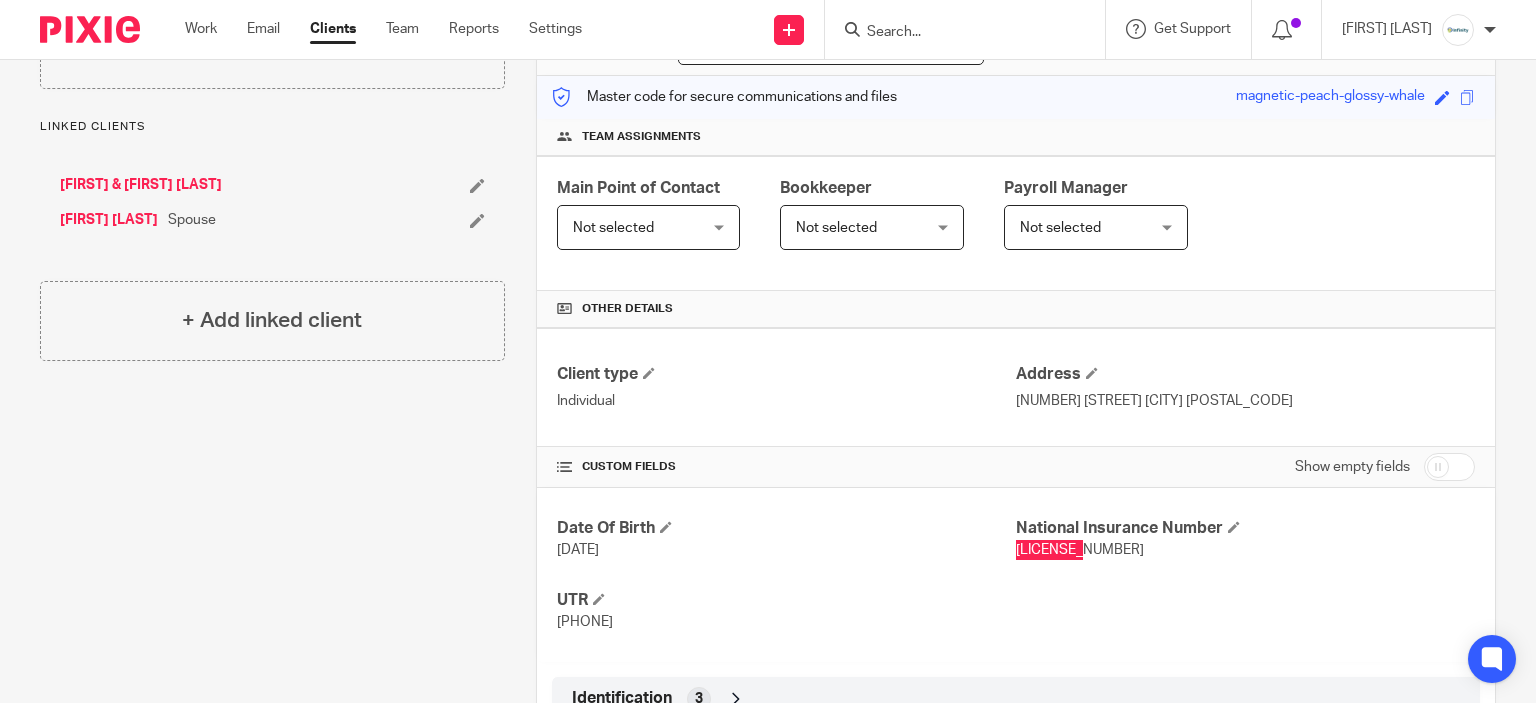 scroll, scrollTop: 0, scrollLeft: 0, axis: both 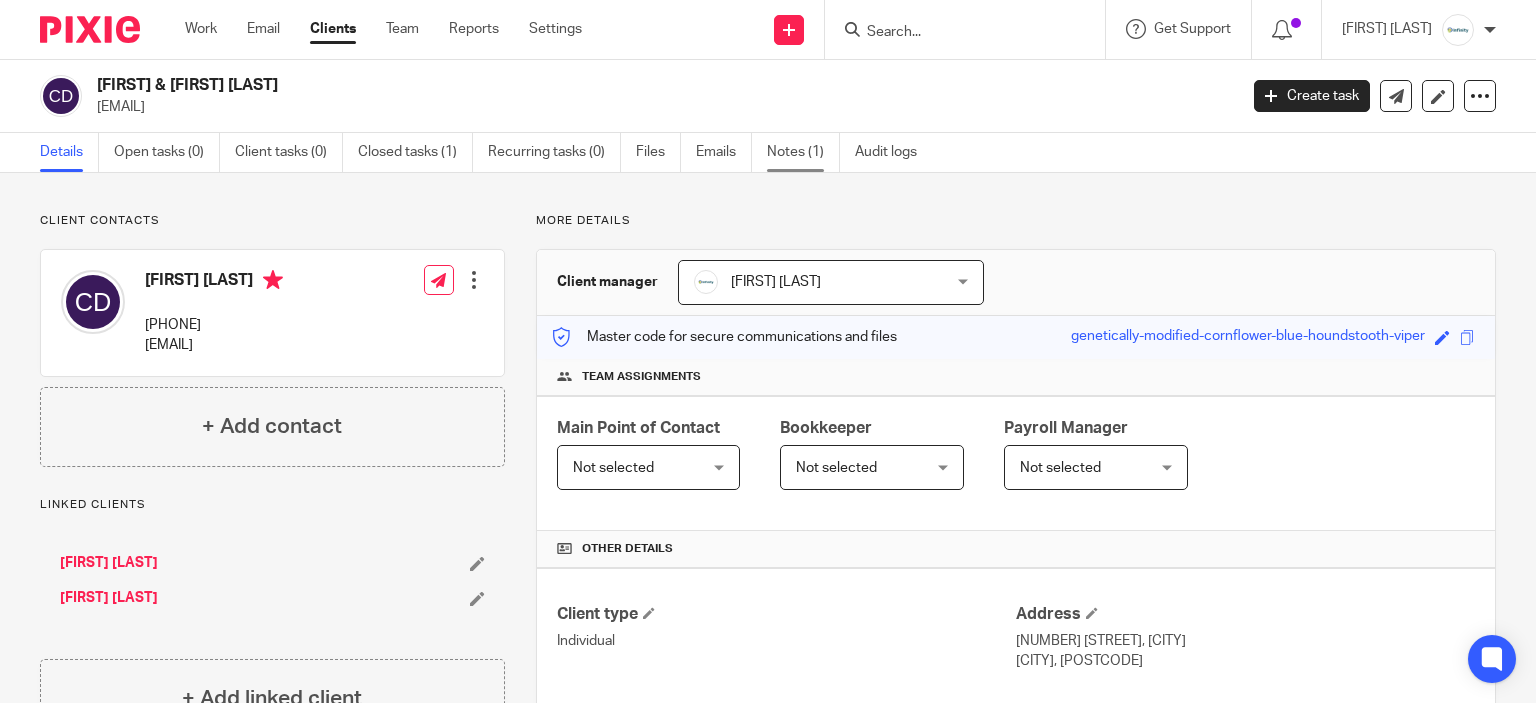 click on "Notes (1)" at bounding box center (803, 152) 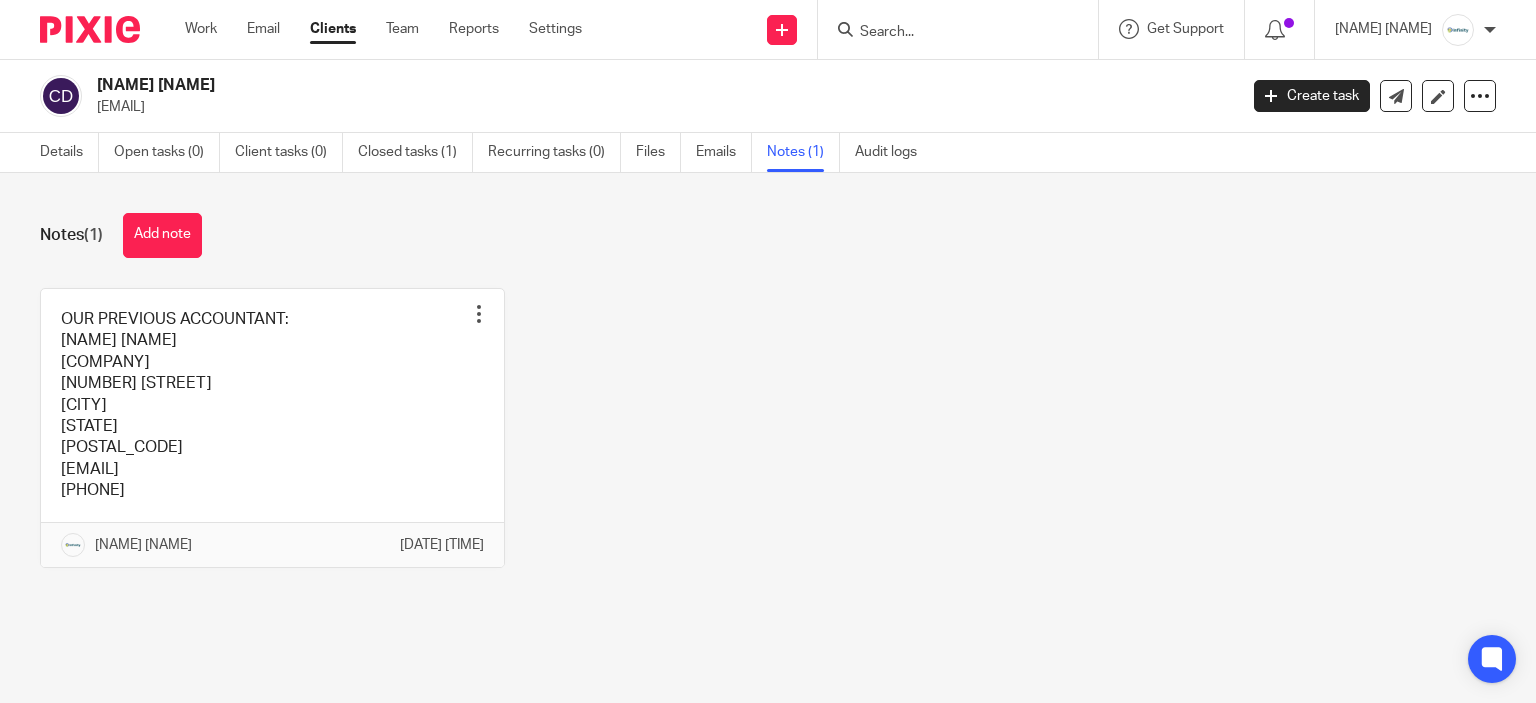 scroll, scrollTop: 0, scrollLeft: 0, axis: both 